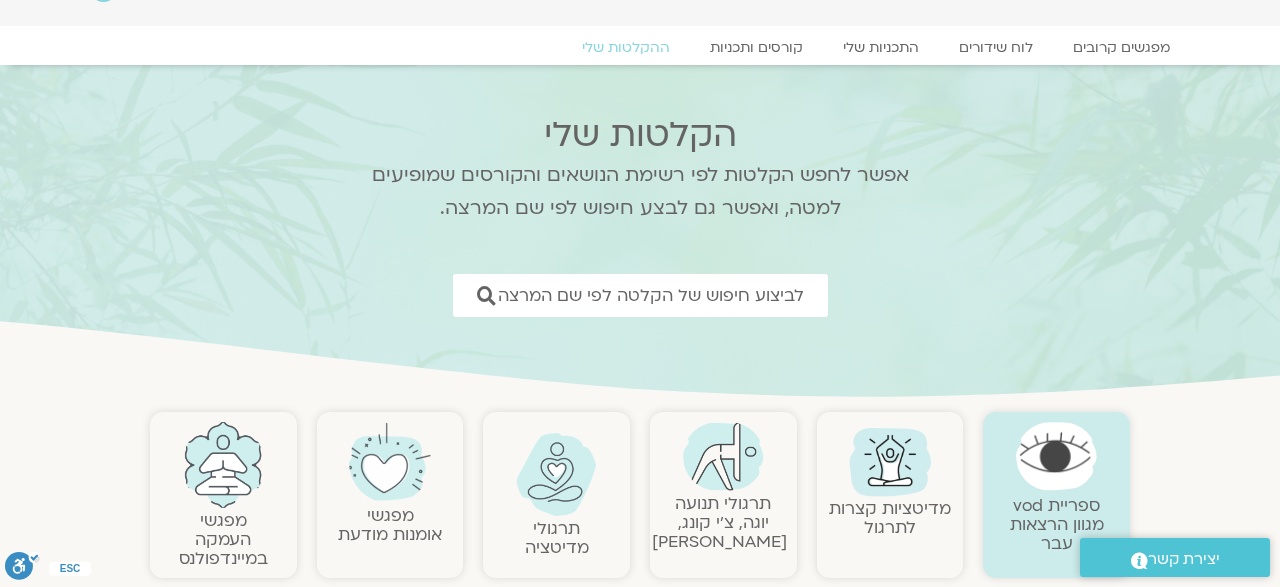 scroll, scrollTop: 0, scrollLeft: 0, axis: both 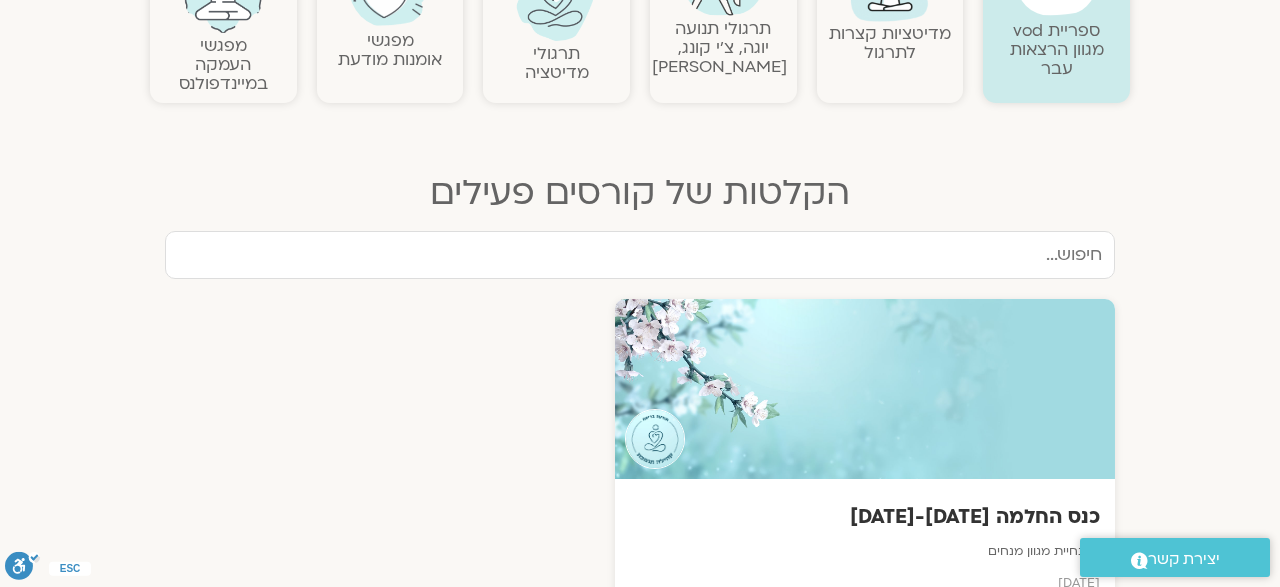 click at bounding box center (640, 255) 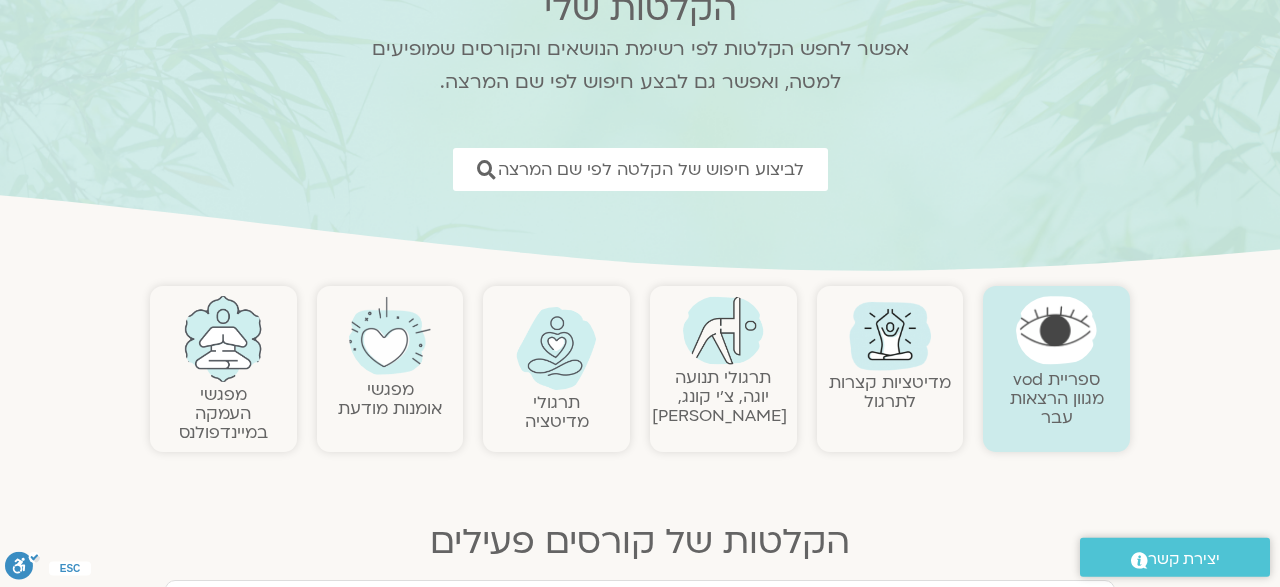 scroll, scrollTop: 208, scrollLeft: 0, axis: vertical 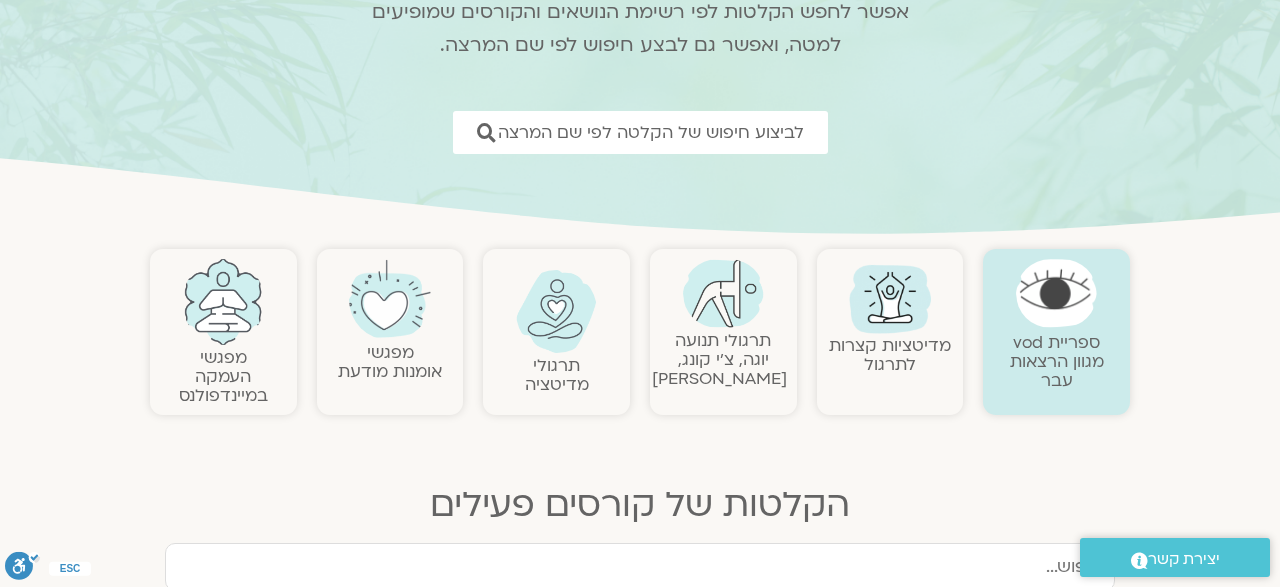 click on "תרגולי תנועה   יוגה, צ׳י קונג, פלדנקרייז" at bounding box center (719, 359) 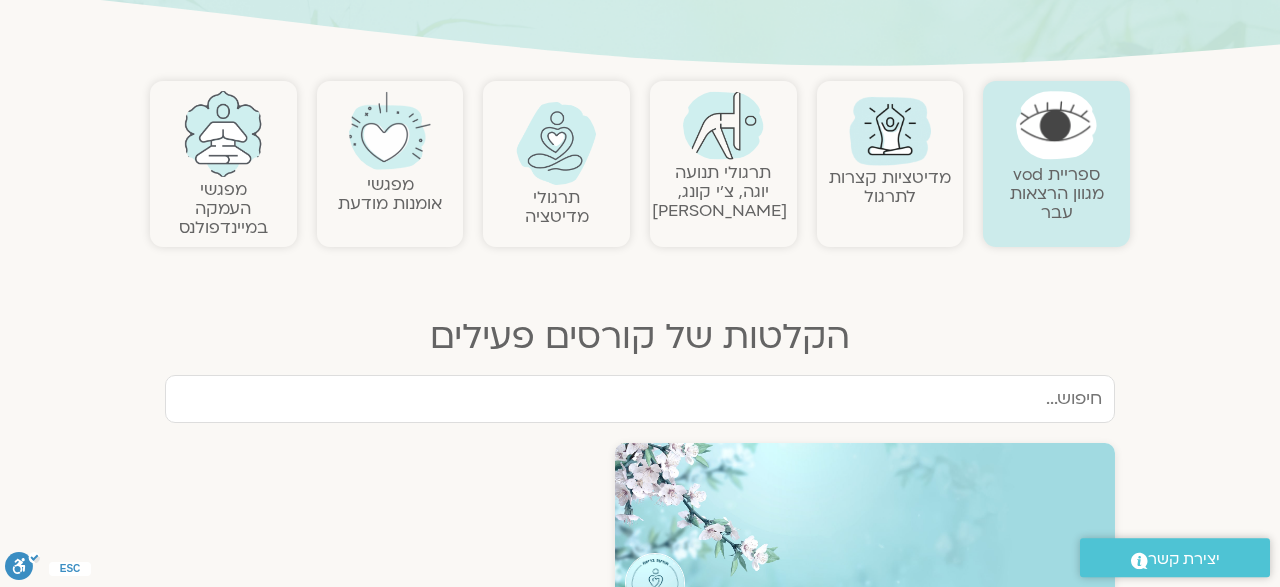 scroll, scrollTop: 416, scrollLeft: 0, axis: vertical 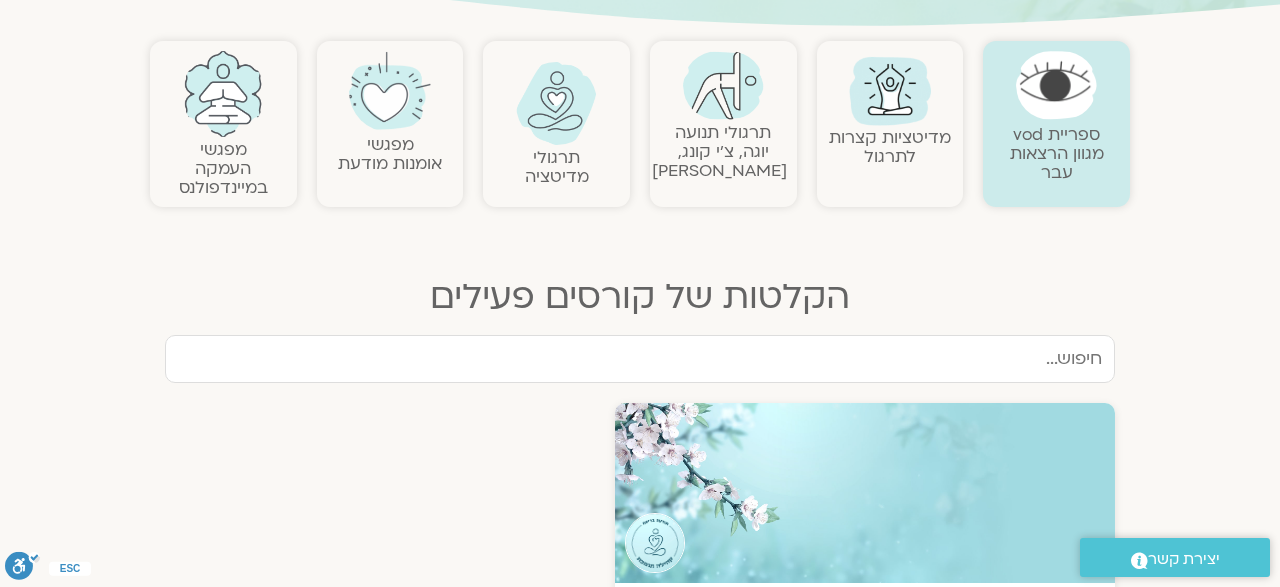 click at bounding box center (640, 359) 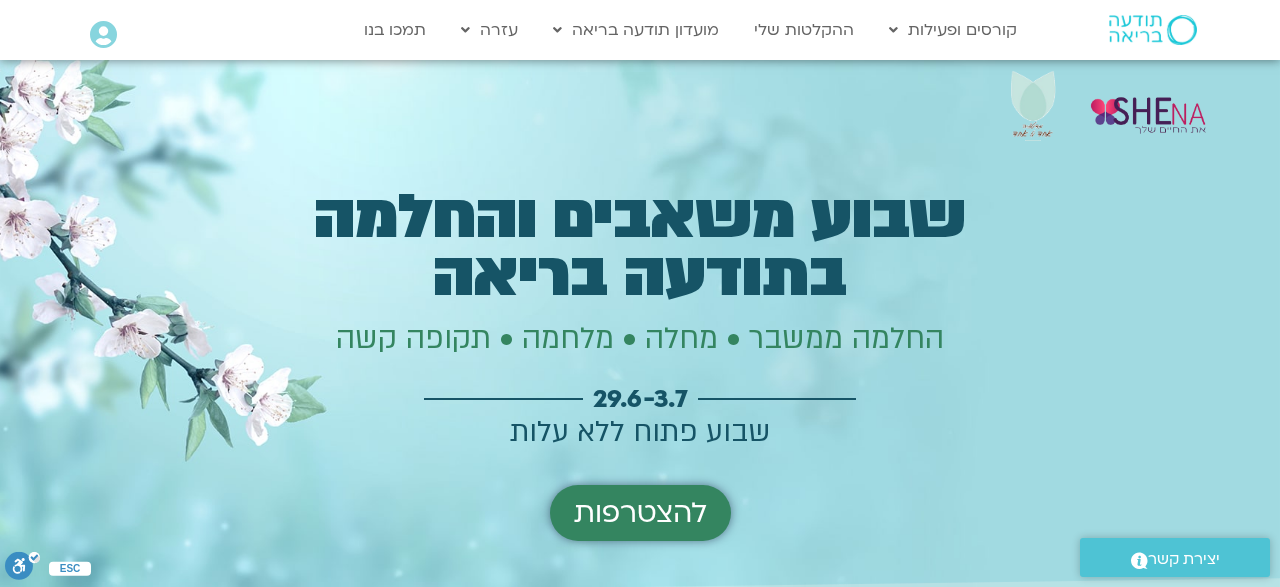 scroll, scrollTop: 416, scrollLeft: 0, axis: vertical 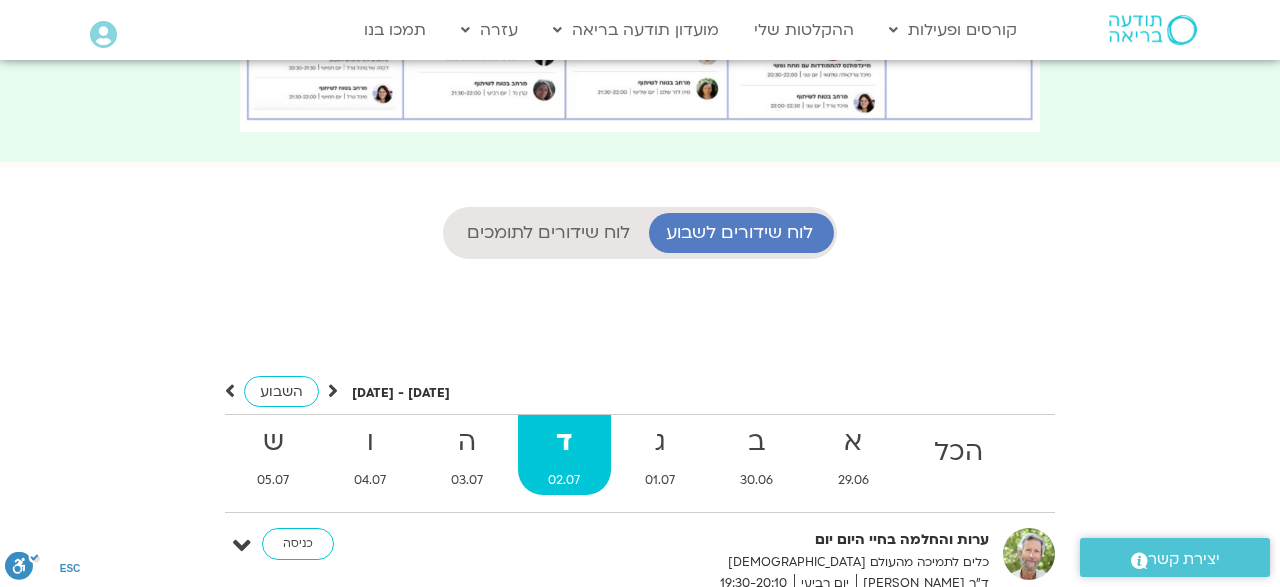 click on "לוח שידורים לתומכים" at bounding box center [548, 233] 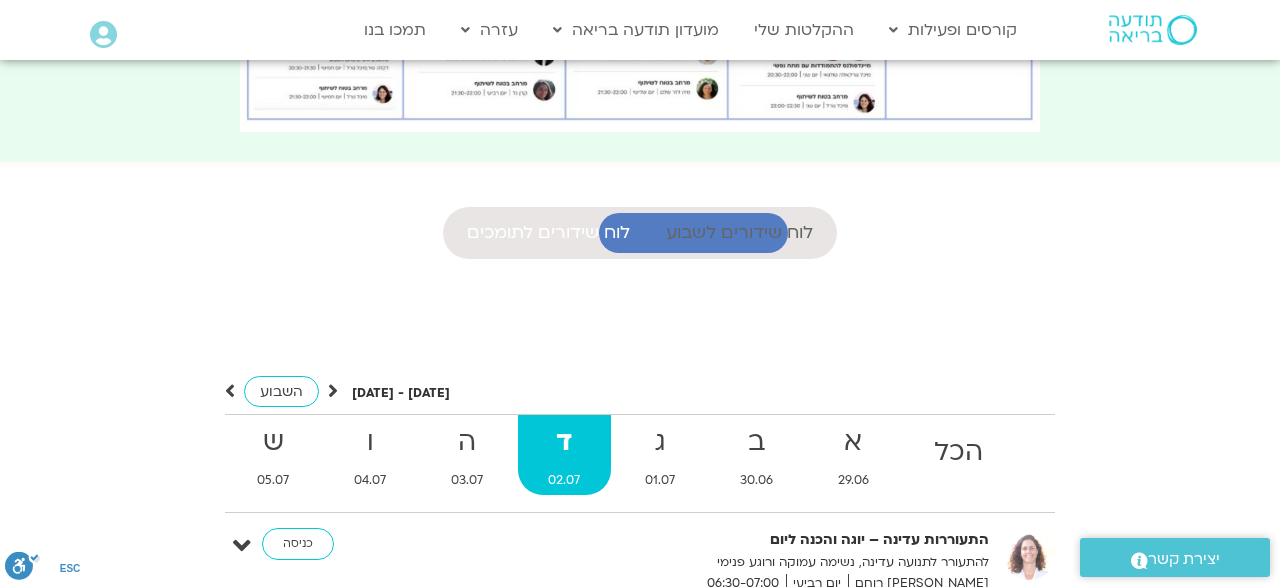 scroll, scrollTop: 1, scrollLeft: 0, axis: vertical 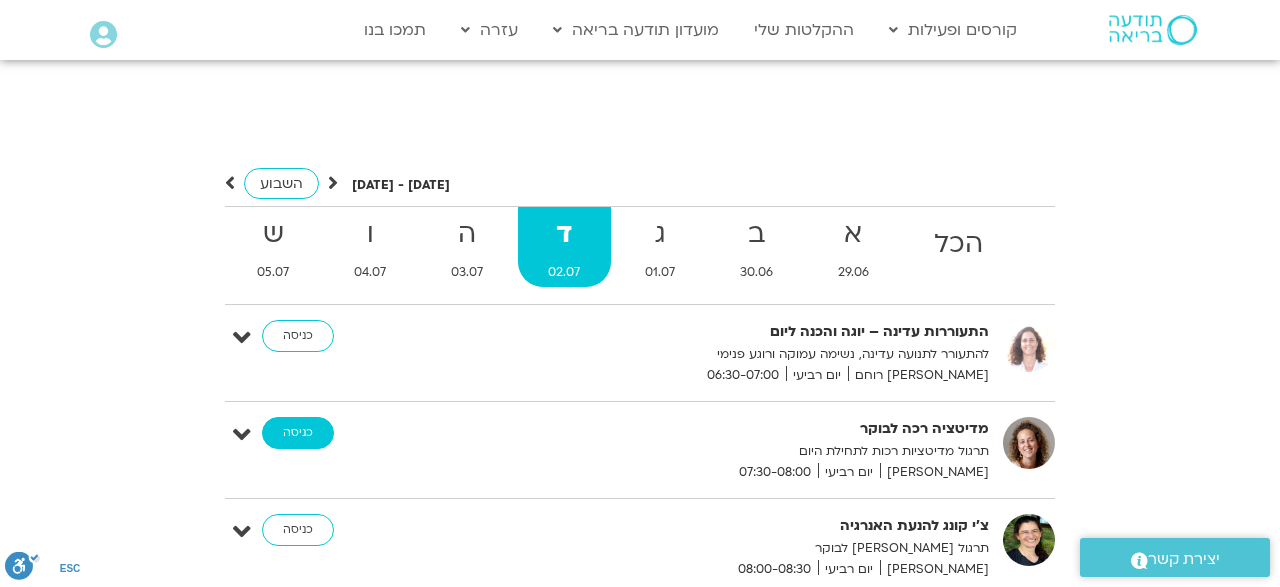 click on "כניסה" at bounding box center (298, 433) 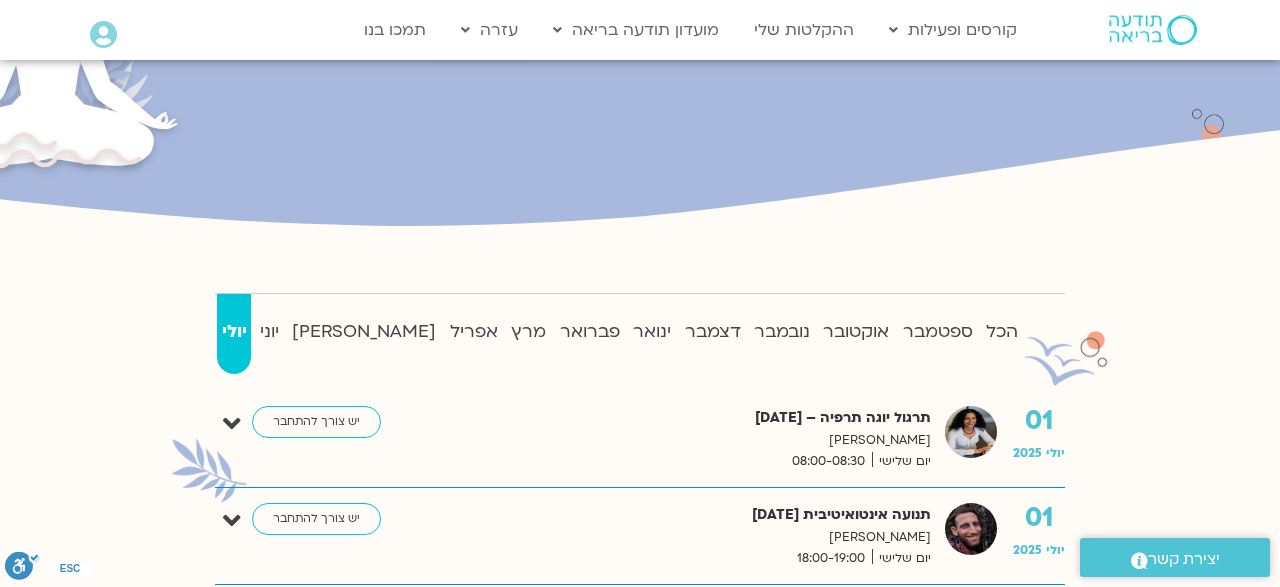 scroll, scrollTop: 416, scrollLeft: 0, axis: vertical 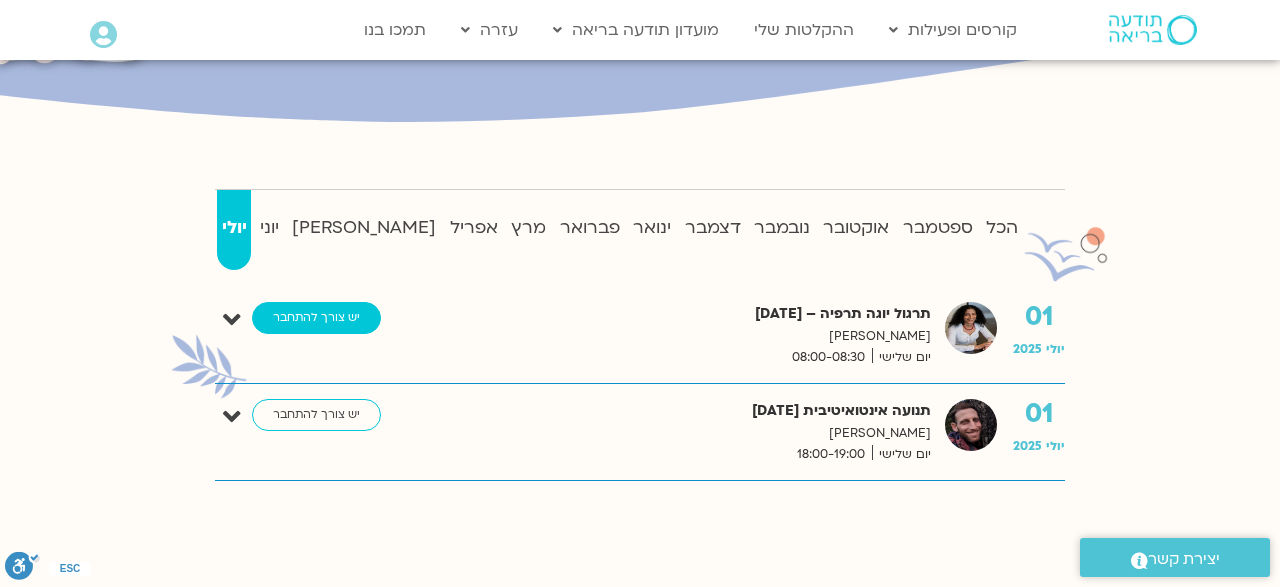 click on "יש צורך להתחבר" at bounding box center [316, 318] 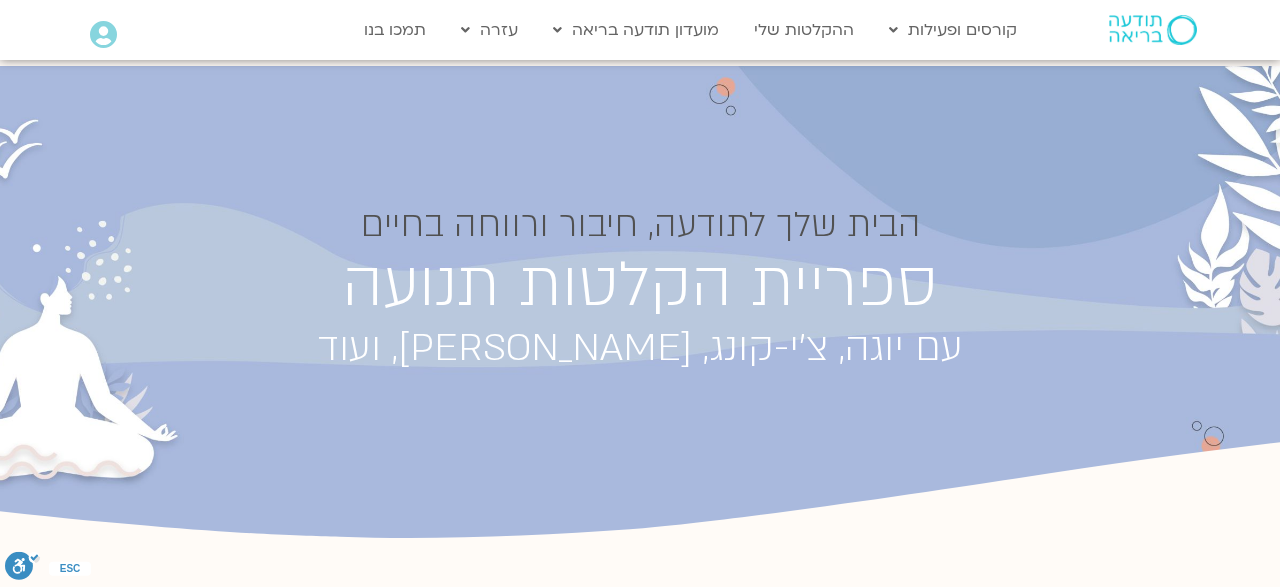 scroll, scrollTop: 0, scrollLeft: 0, axis: both 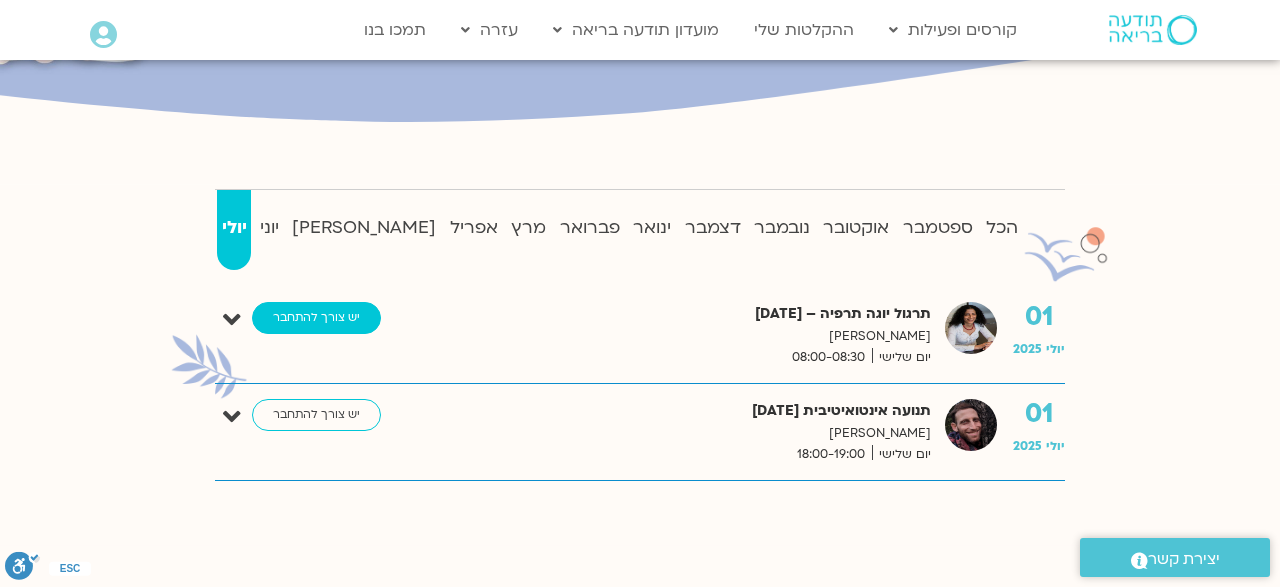 click on "יש צורך להתחבר" at bounding box center (316, 318) 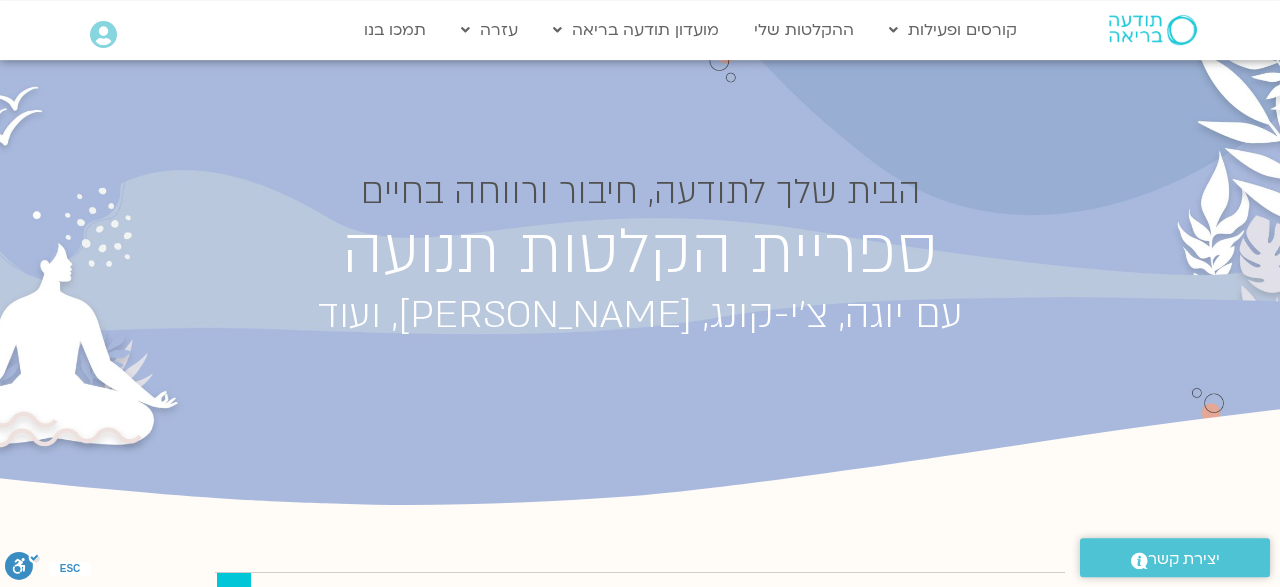 scroll, scrollTop: 0, scrollLeft: 0, axis: both 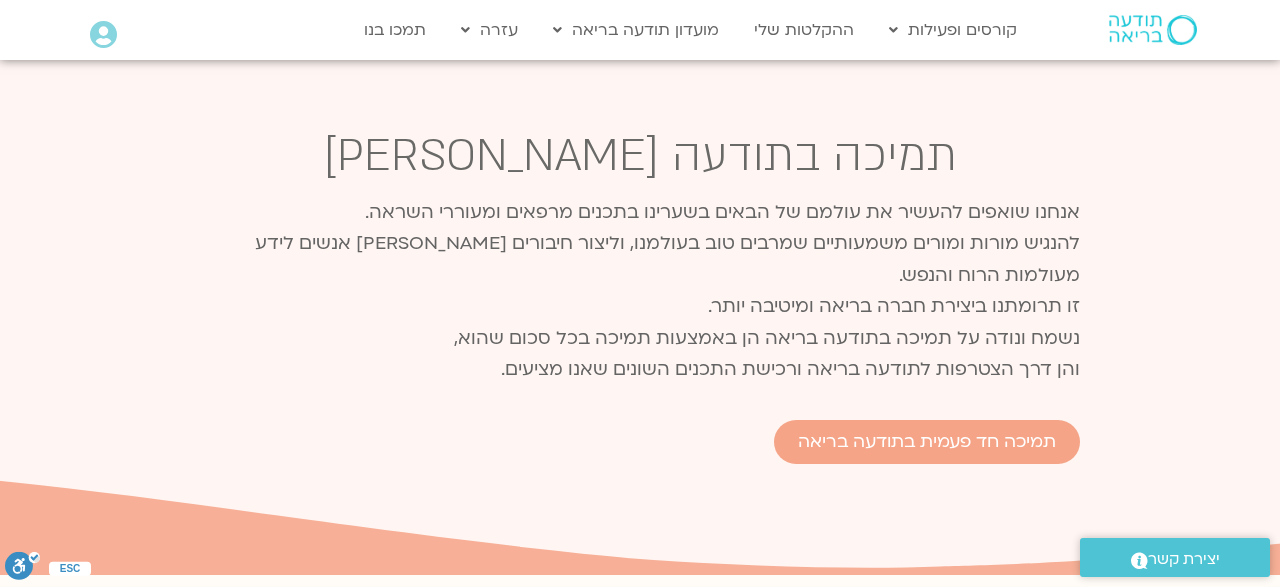 click on ".st0{fill:#FFFFFF;}" at bounding box center [1139, 559] 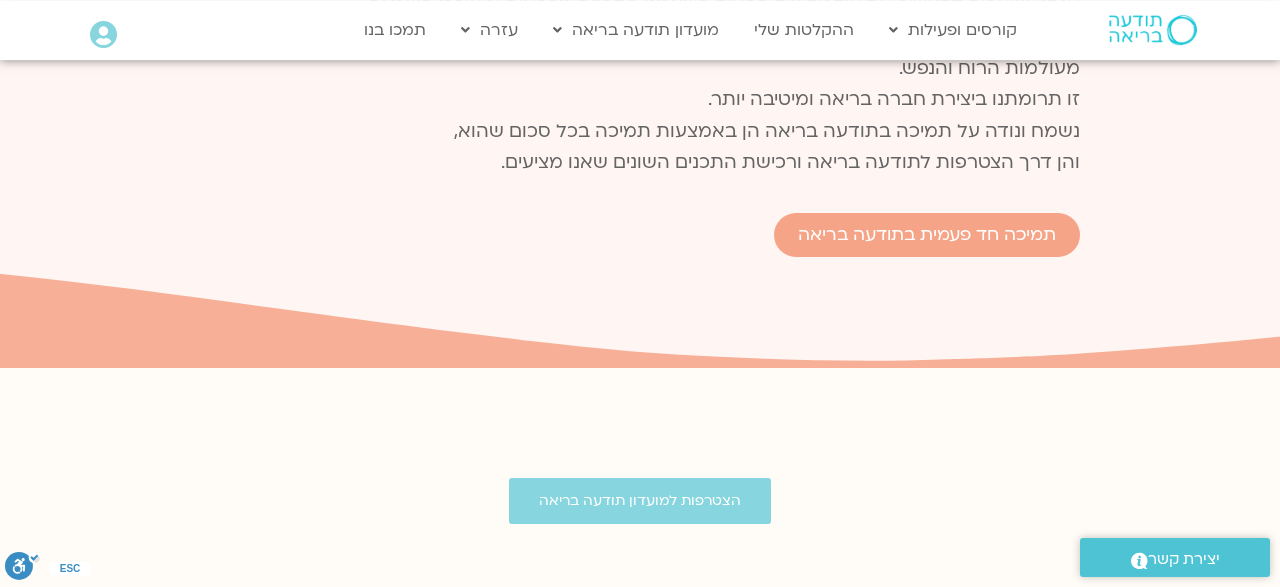 scroll, scrollTop: 1664, scrollLeft: 0, axis: vertical 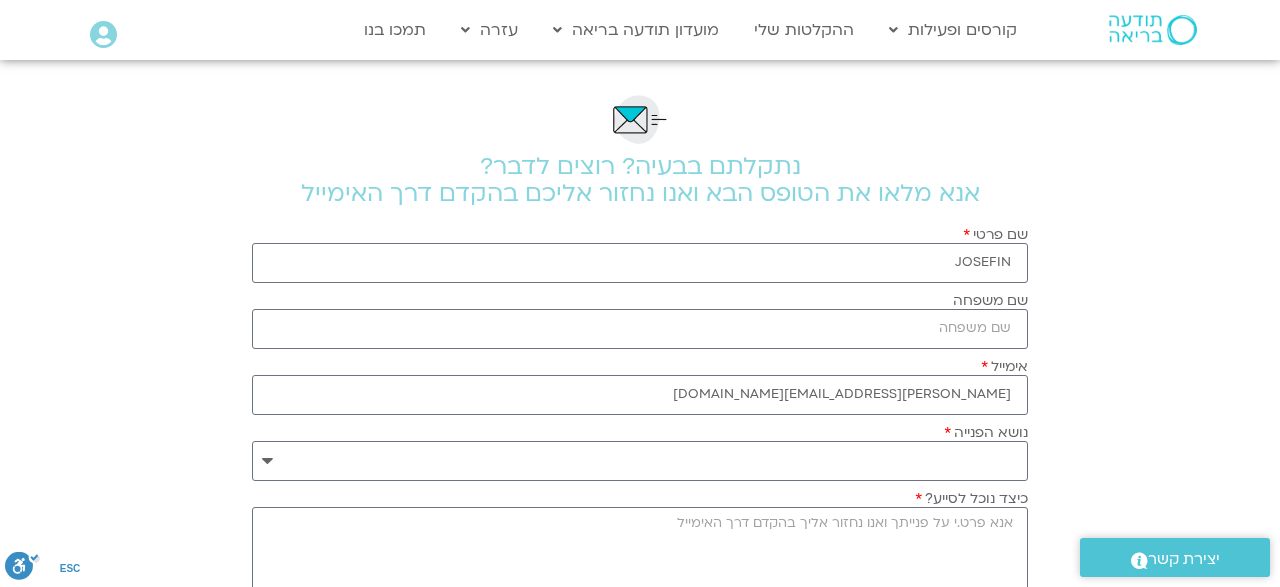 click on "שם משפחה" at bounding box center [640, 321] 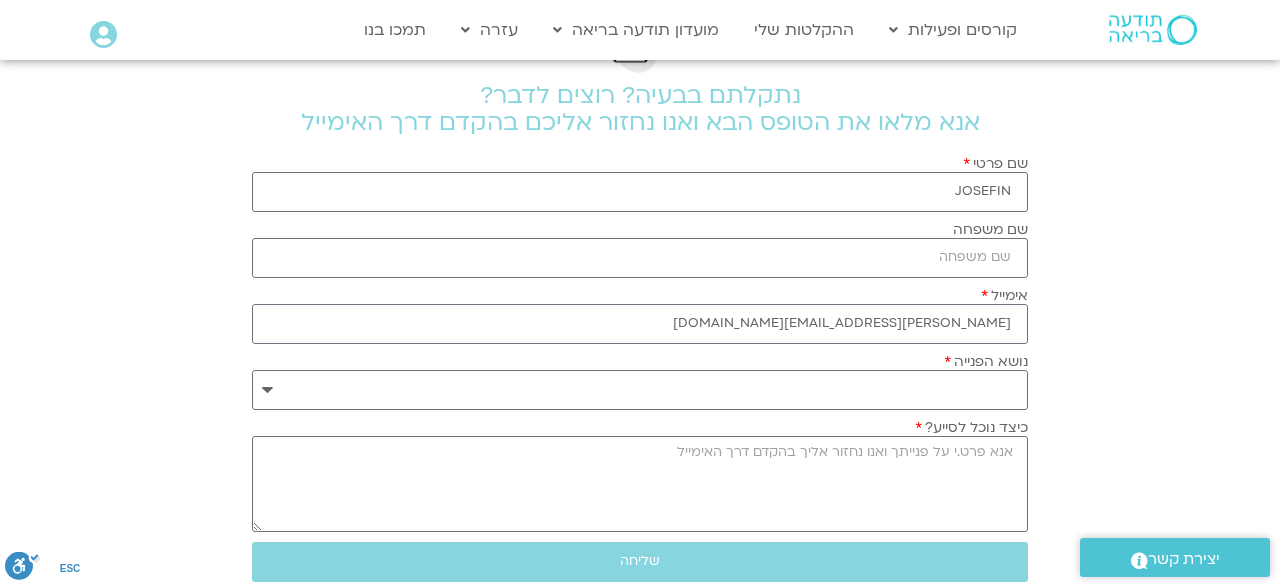 scroll, scrollTop: 104, scrollLeft: 0, axis: vertical 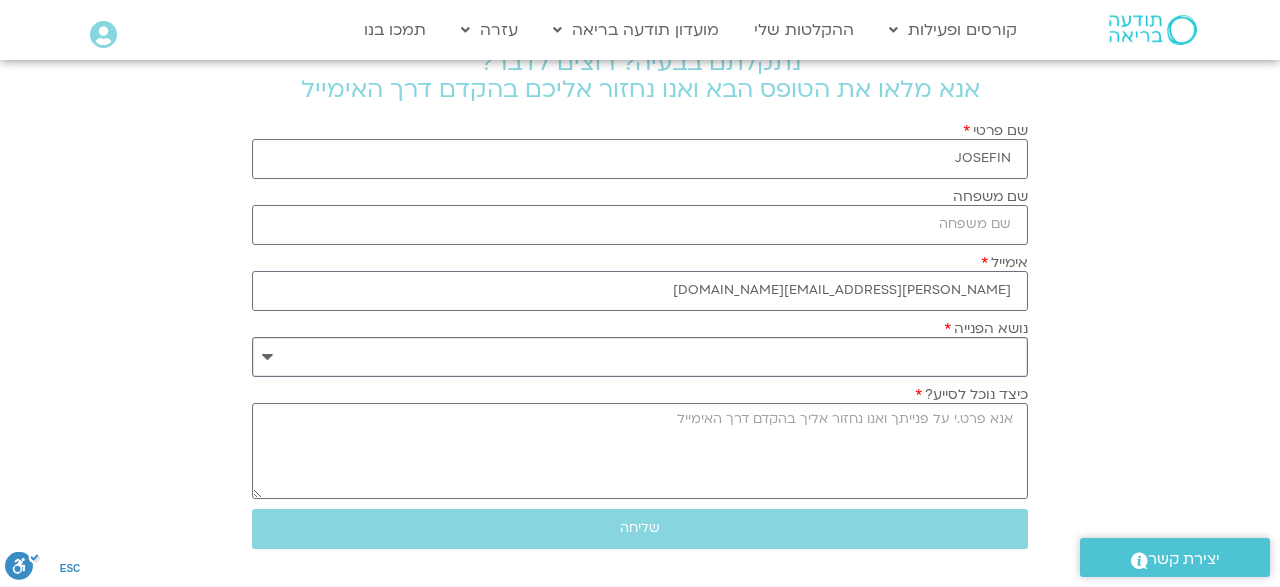 click on "**********" at bounding box center (640, 357) 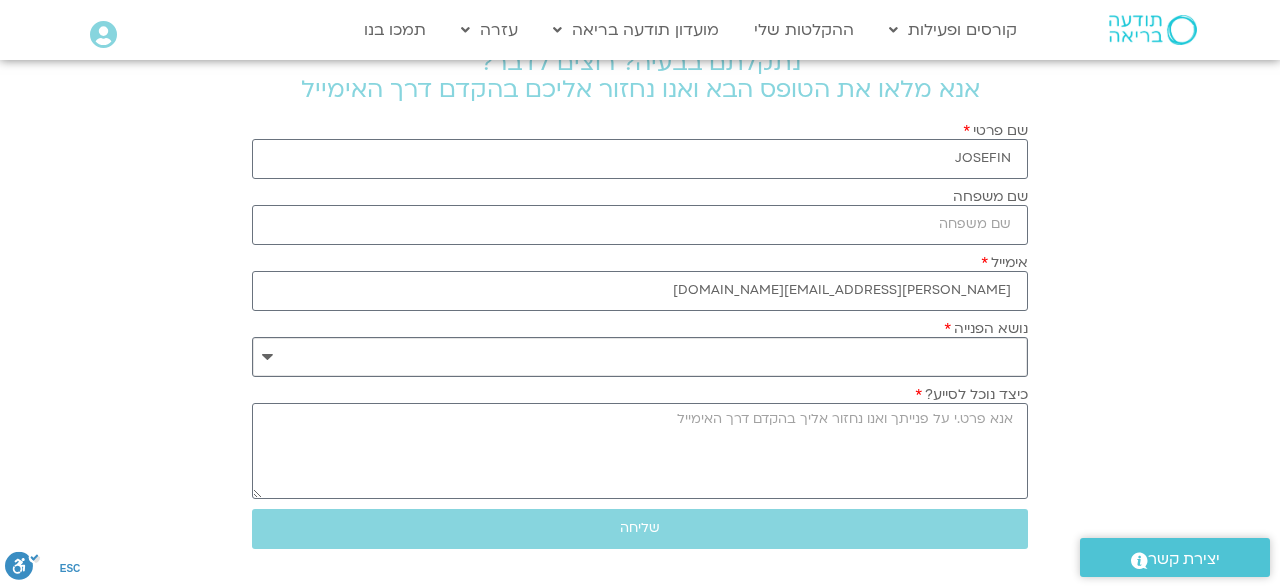 select on "**********" 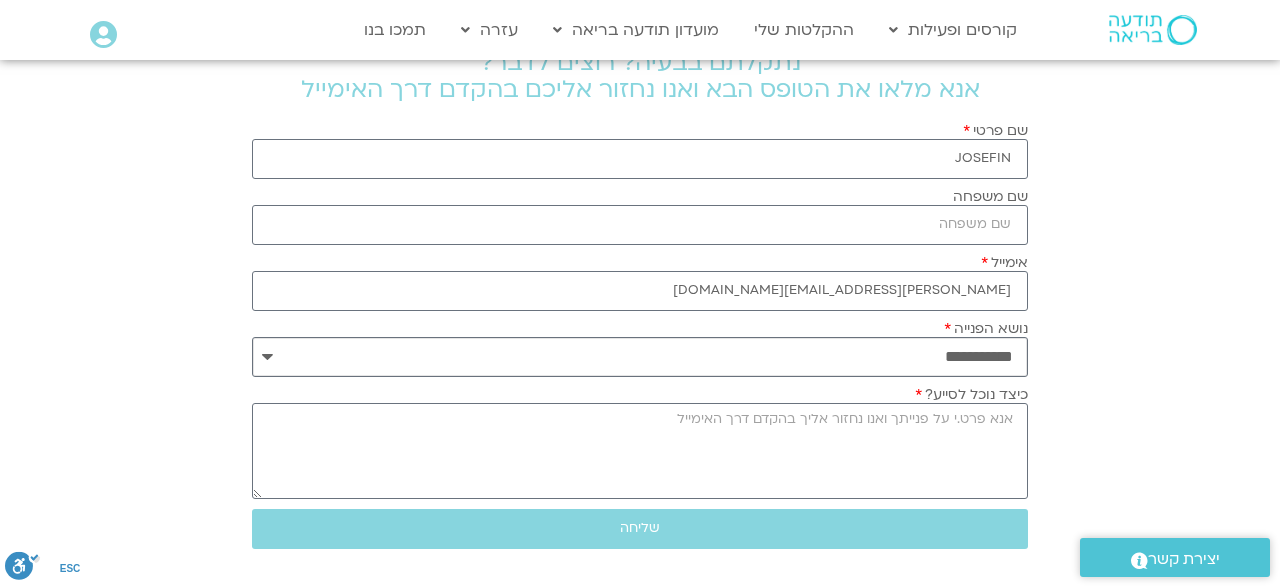click on "**********" at bounding box center [0, 0] 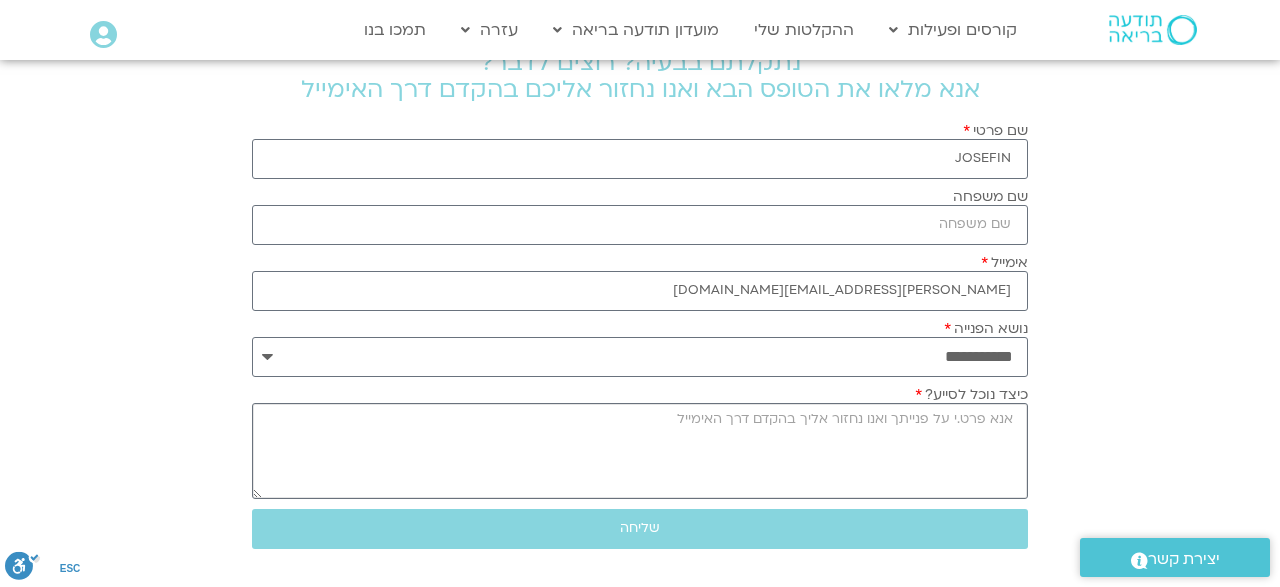 click on "כיצד נוכל לסייע?" at bounding box center [640, 451] 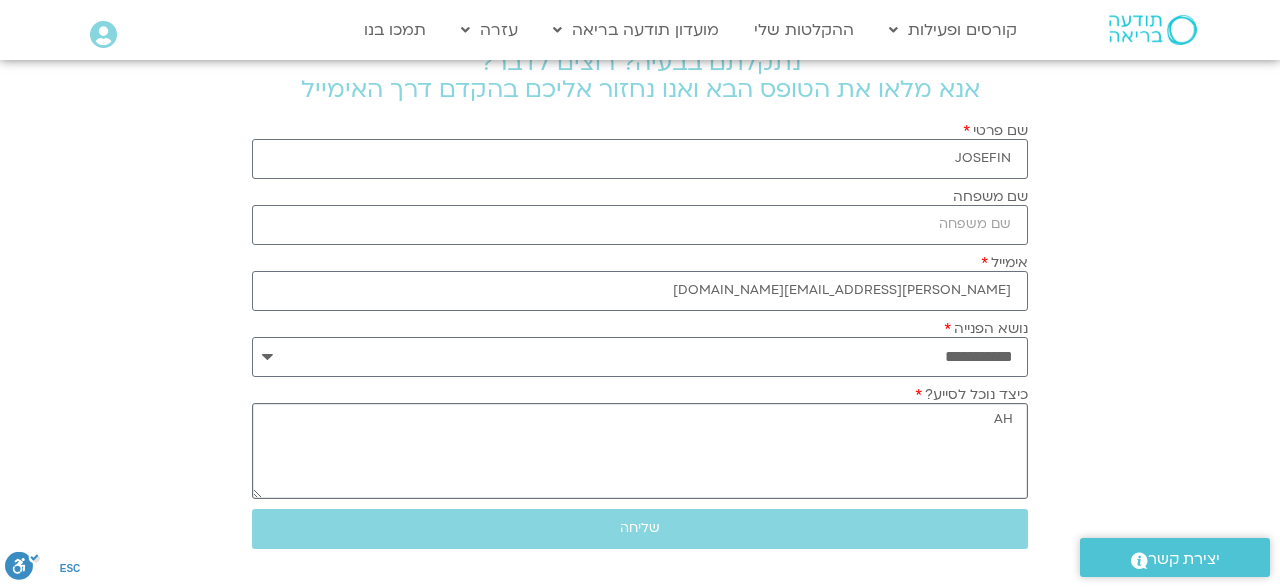 type on "A" 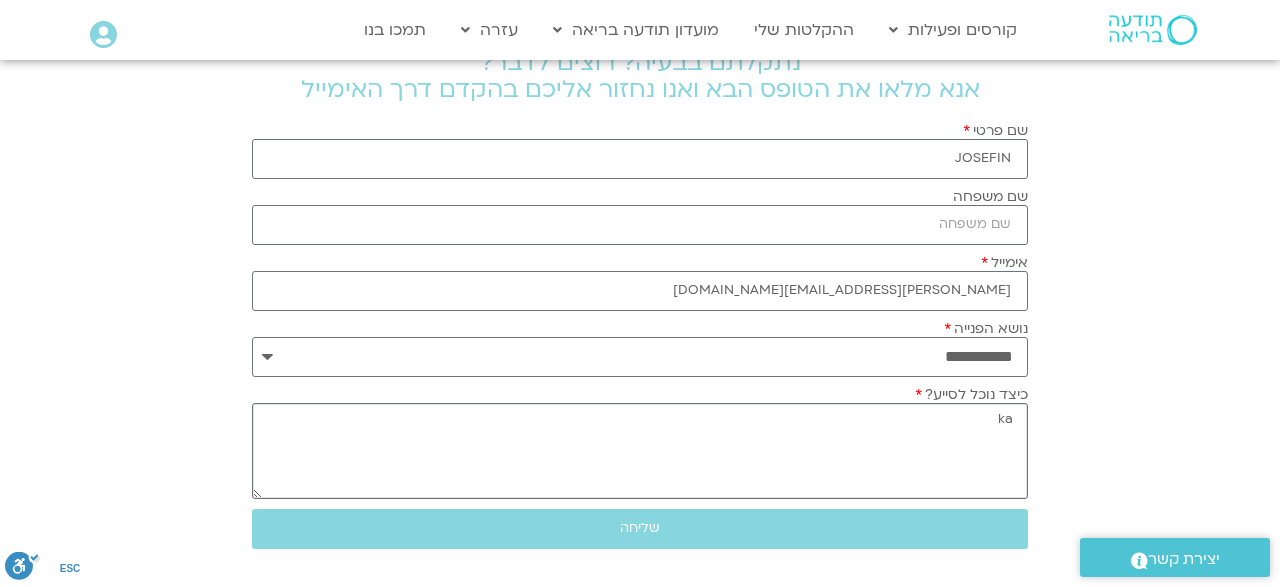 type on "k" 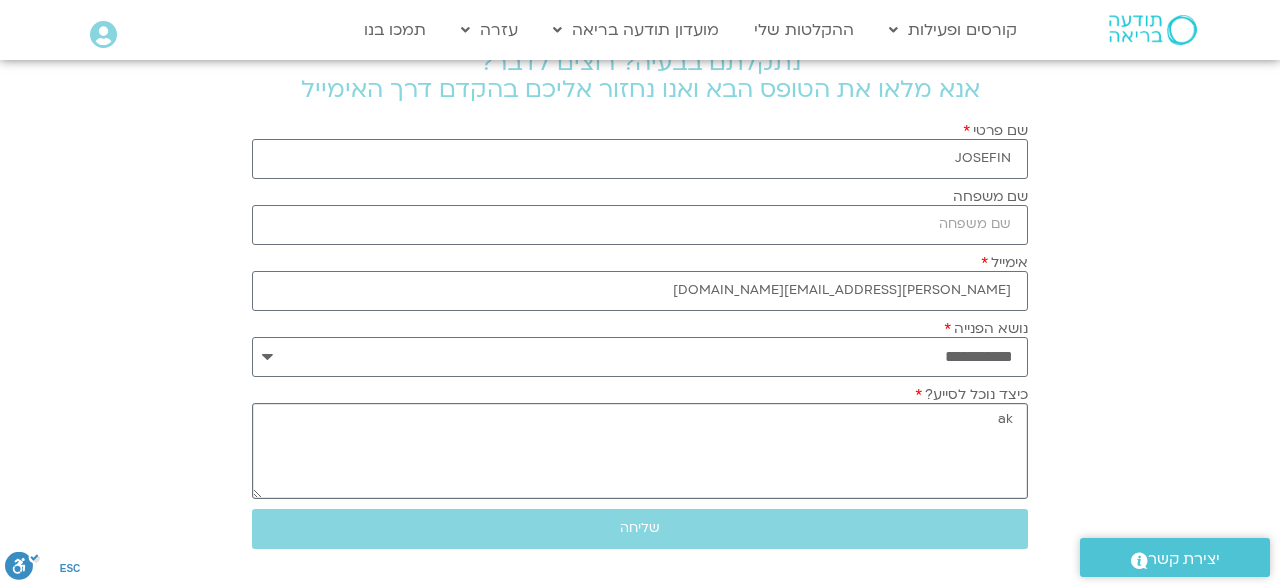 type on "a" 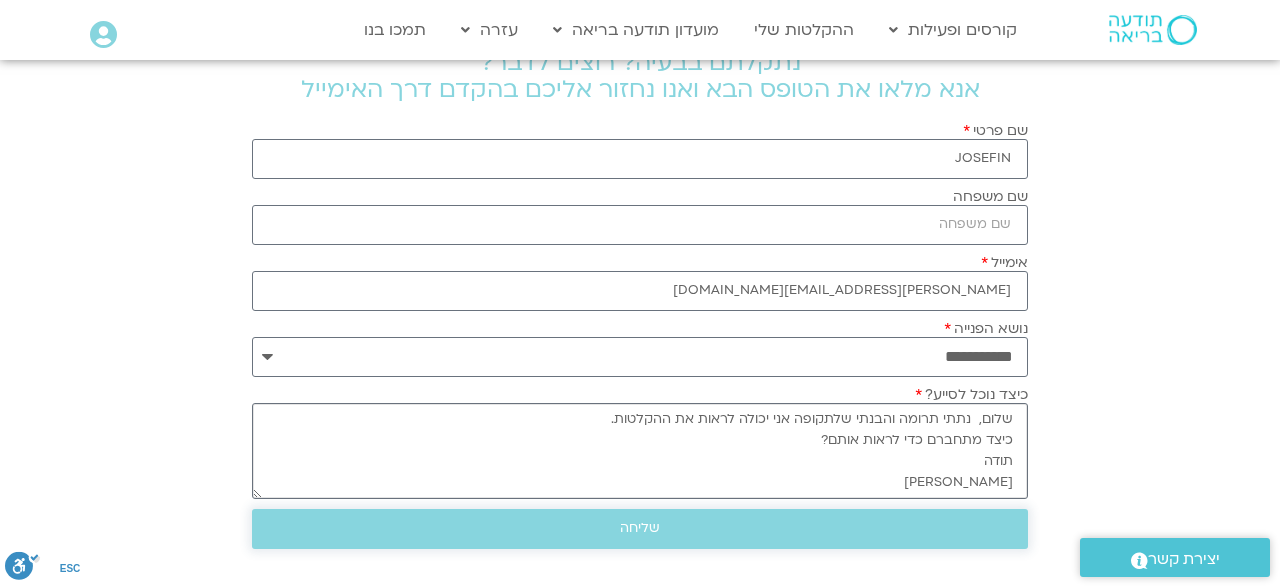type on "שלום,  נתתי תרומה והבנתי שלתקופה אני יכולה לראות את ההקלטות.
כיצד מתחברם כדי לראות אותם?
תודה
ליילה יוסף" 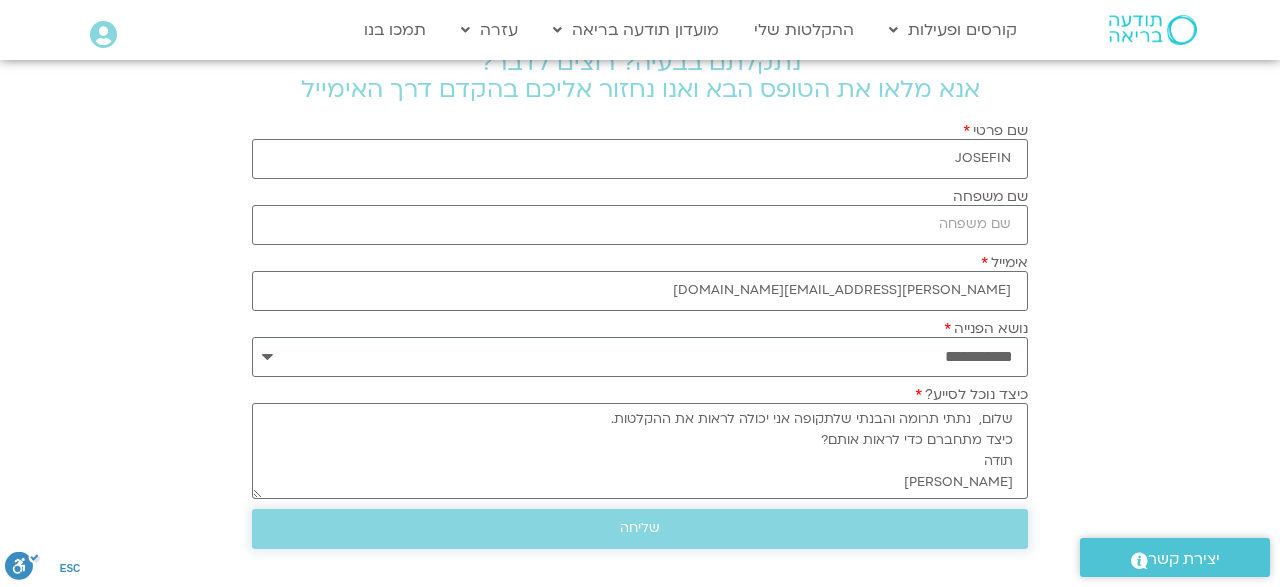 click on "שליחה" at bounding box center [640, 528] 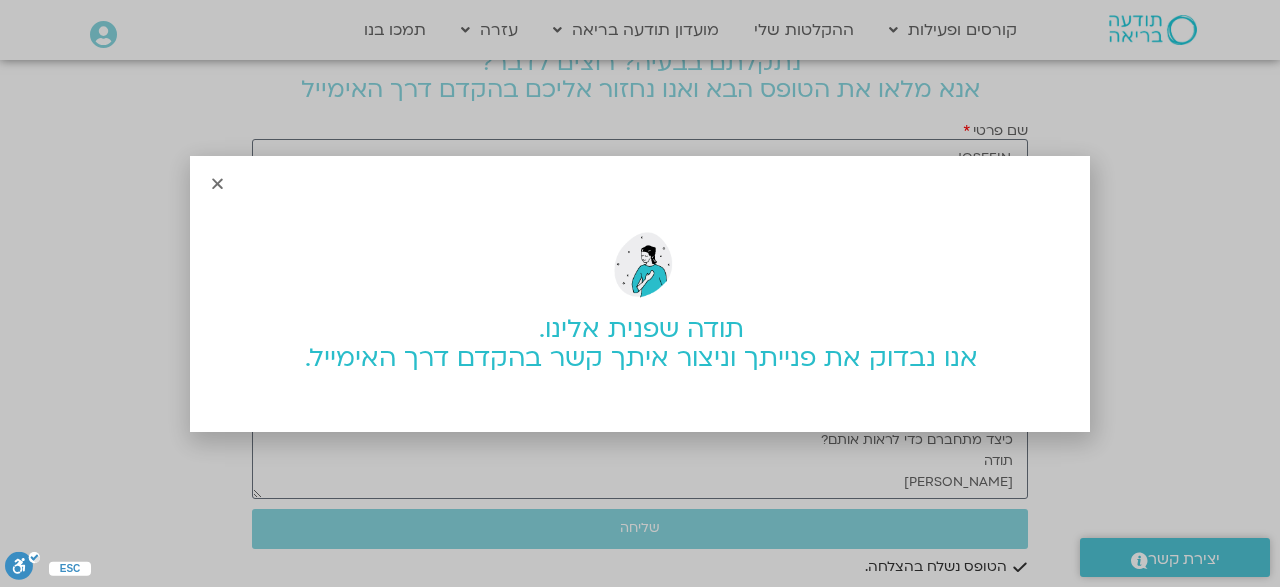 click at bounding box center [217, 183] 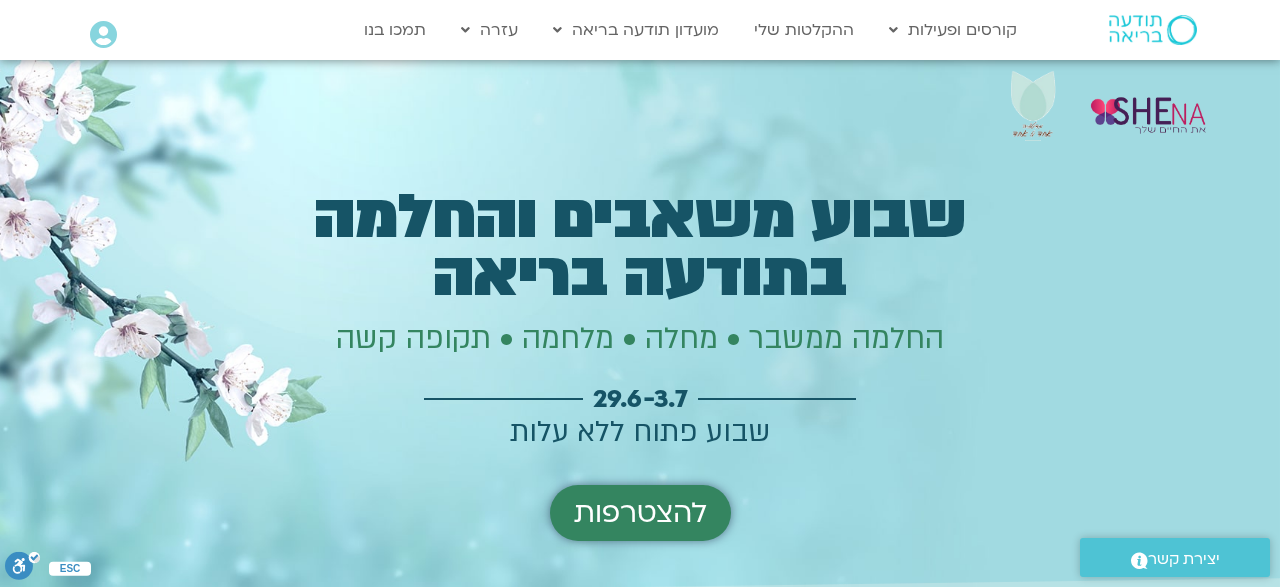 scroll, scrollTop: 3726, scrollLeft: 0, axis: vertical 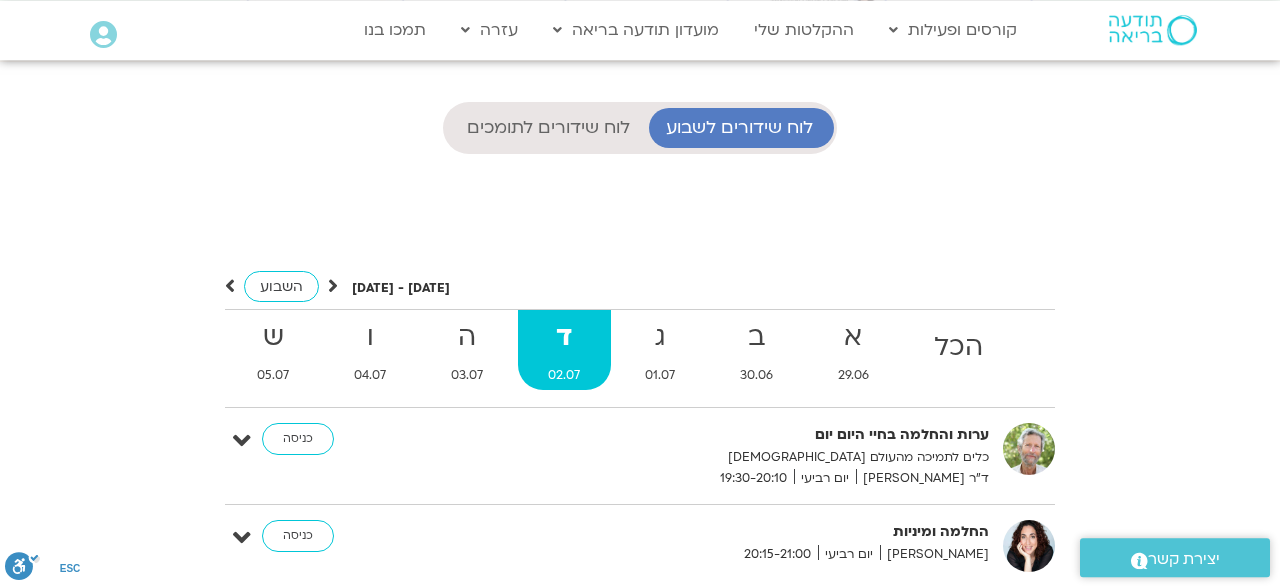 click on "לוח שידורים לתומכים" at bounding box center [548, 128] 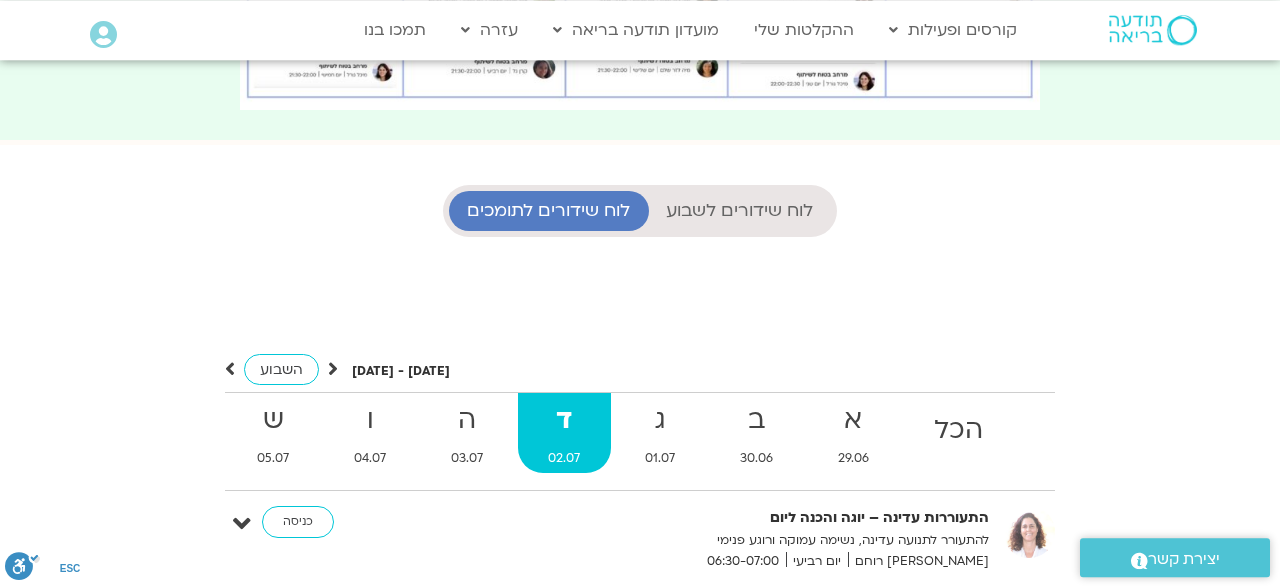 scroll, scrollTop: 3621, scrollLeft: 0, axis: vertical 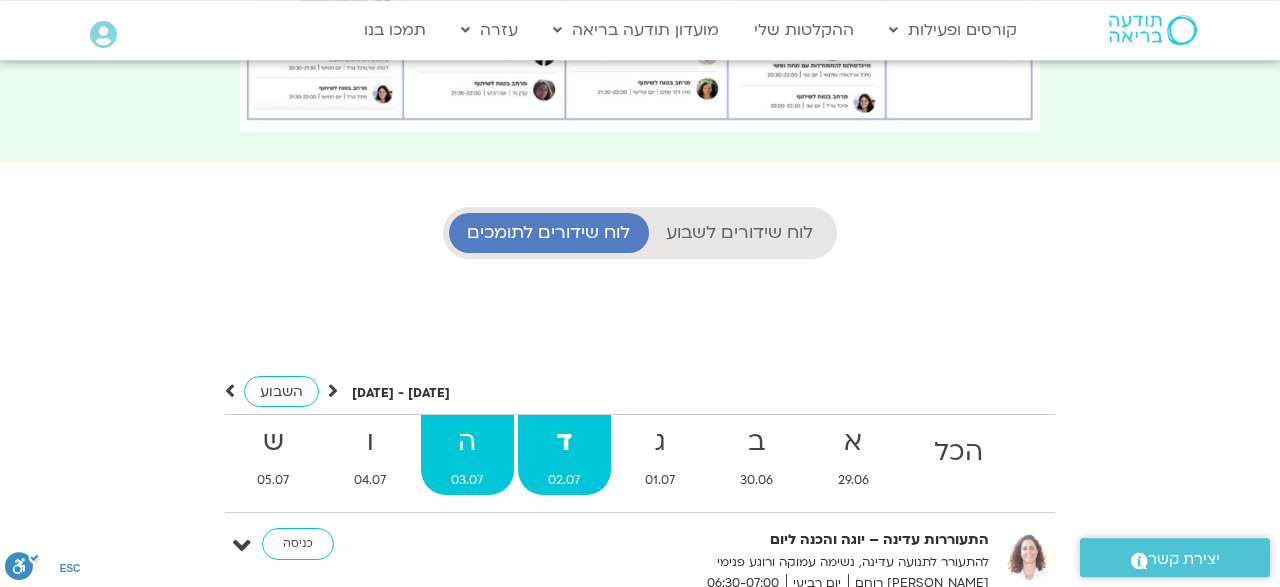 click on "ה" at bounding box center [467, 442] 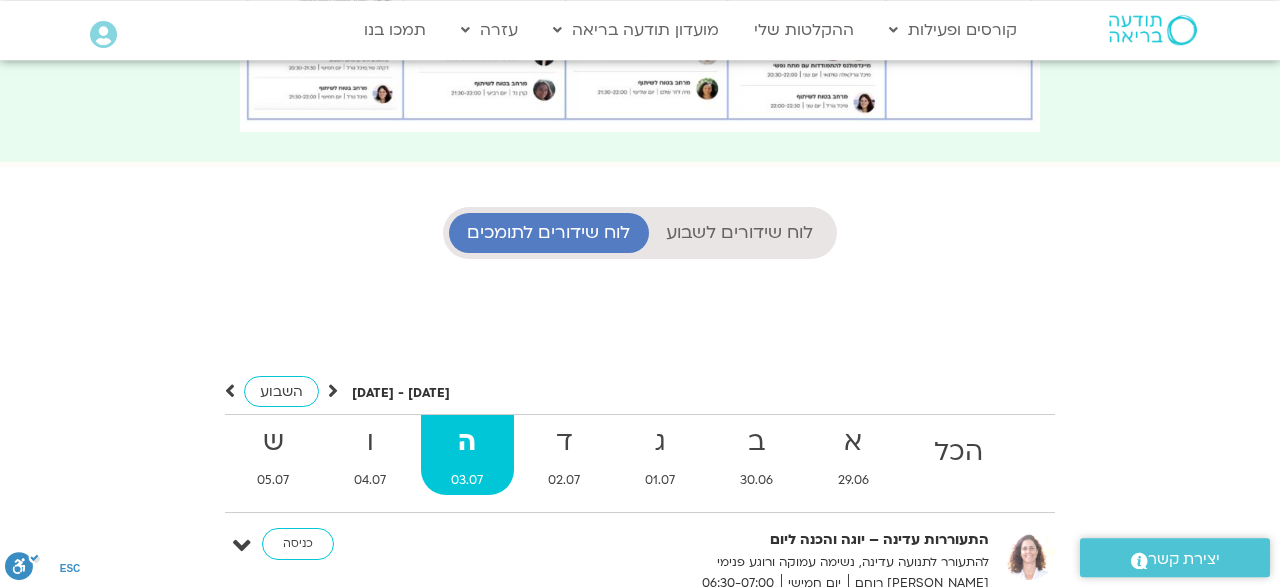 scroll, scrollTop: 1191, scrollLeft: 0, axis: vertical 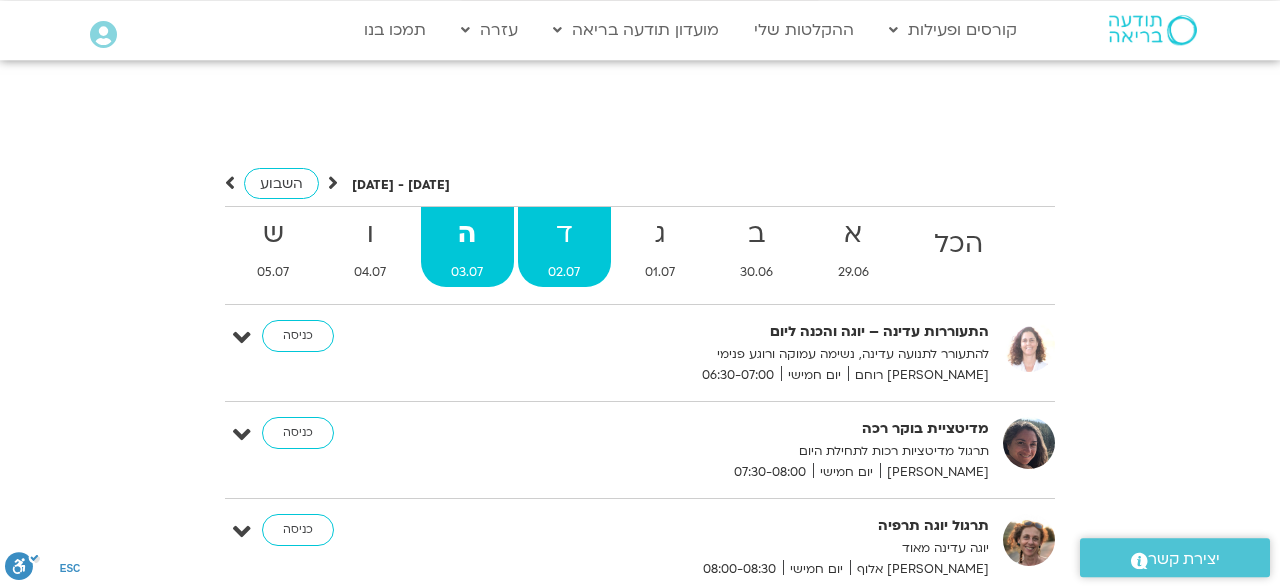 click on "ד" at bounding box center (564, 234) 